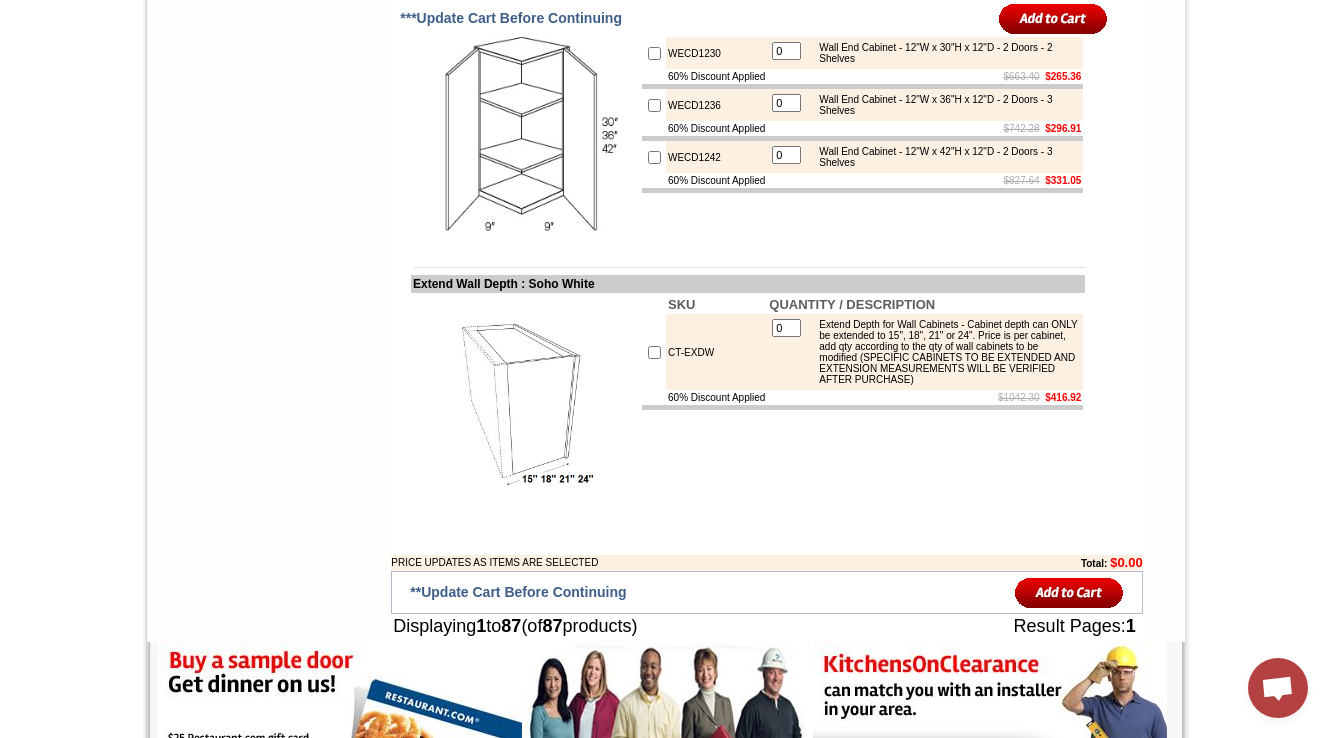 scroll, scrollTop: 0, scrollLeft: 0, axis: both 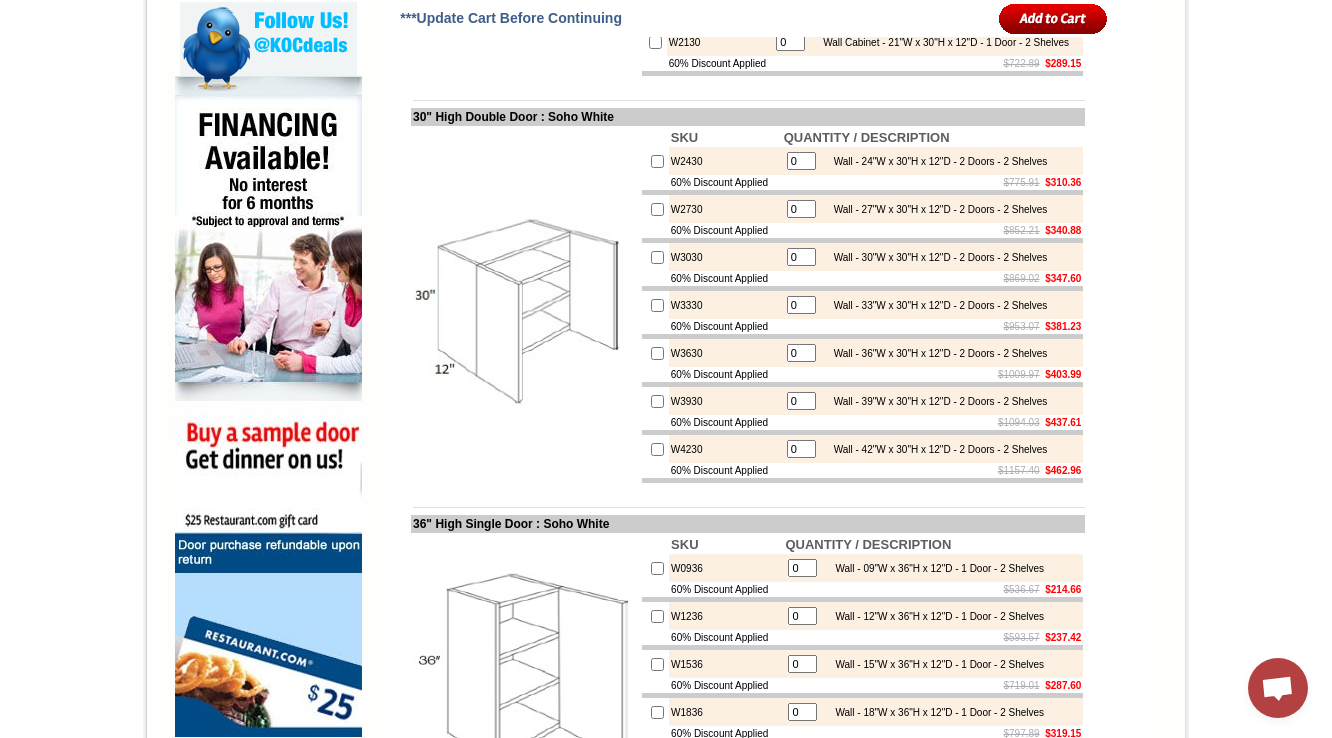 drag, startPoint x: 531, startPoint y: 187, endPoint x: 623, endPoint y: 236, distance: 104.23531 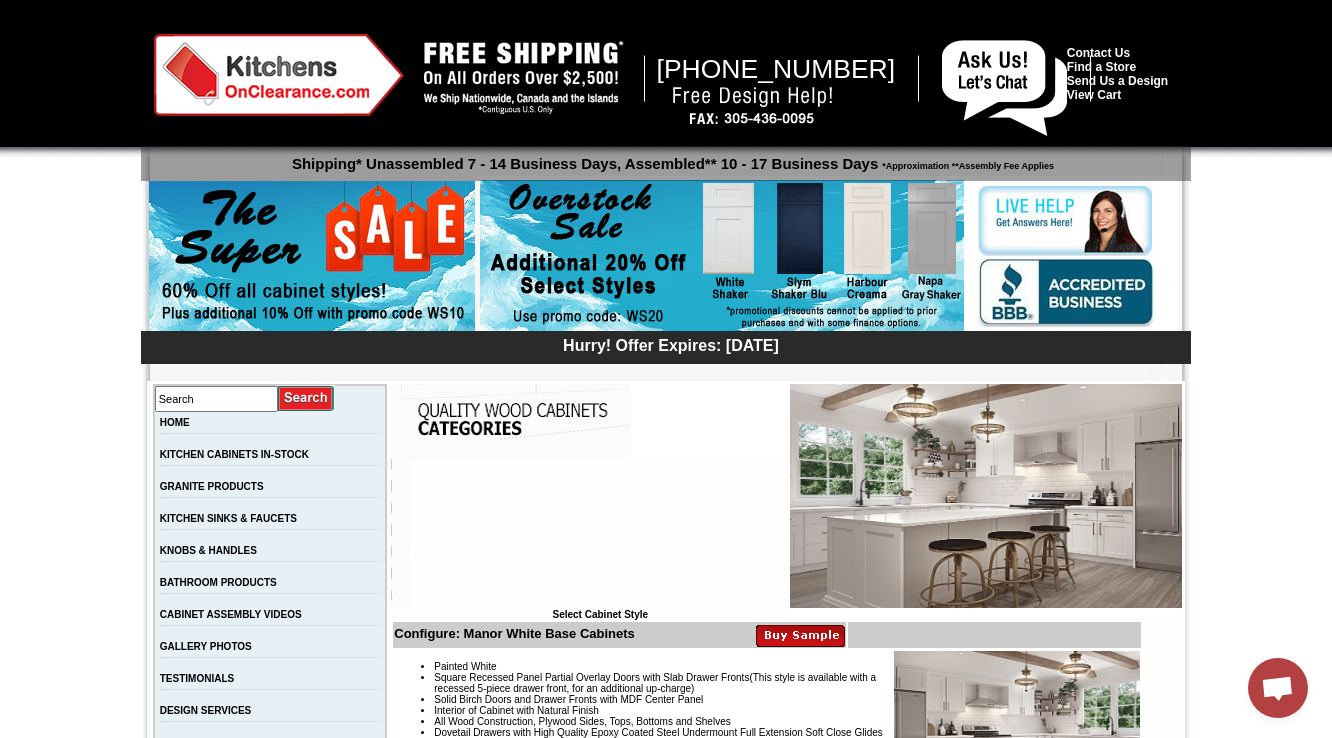 scroll, scrollTop: 5268, scrollLeft: 0, axis: vertical 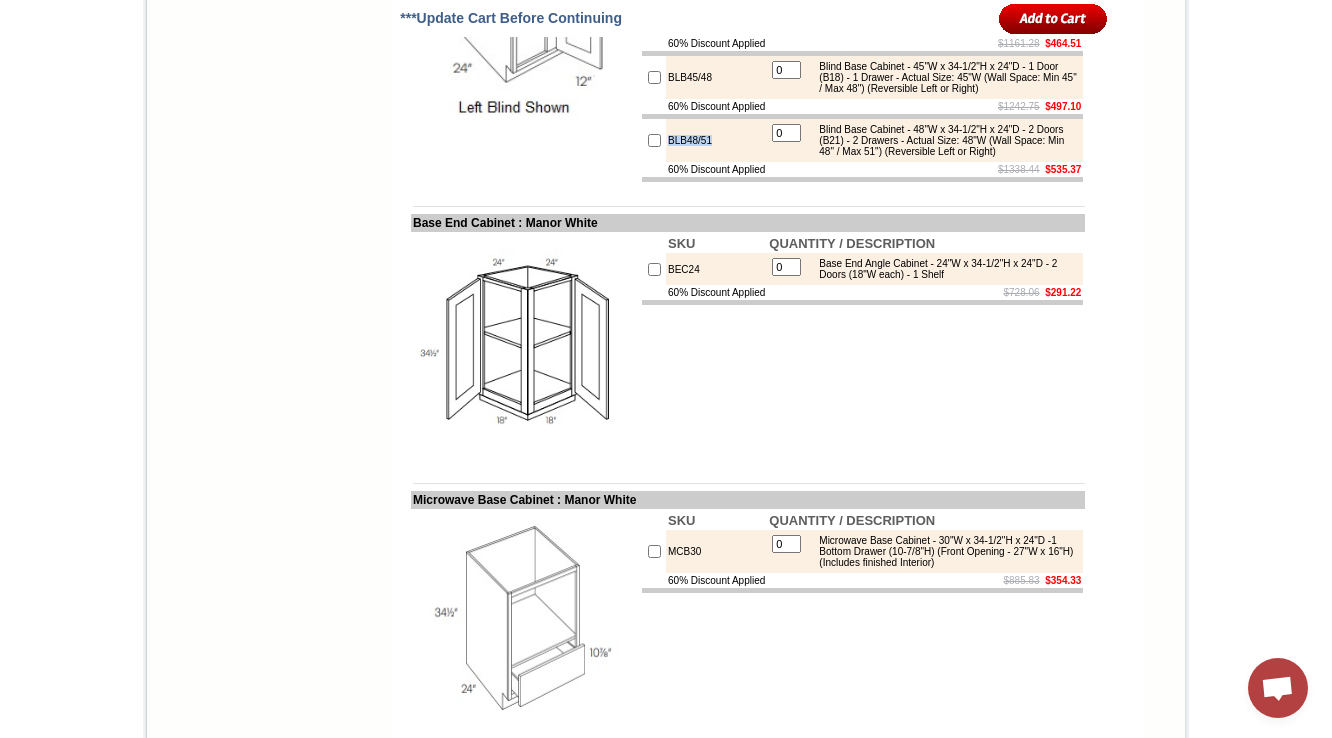 click on "BLB48/51" at bounding box center [716, 140] 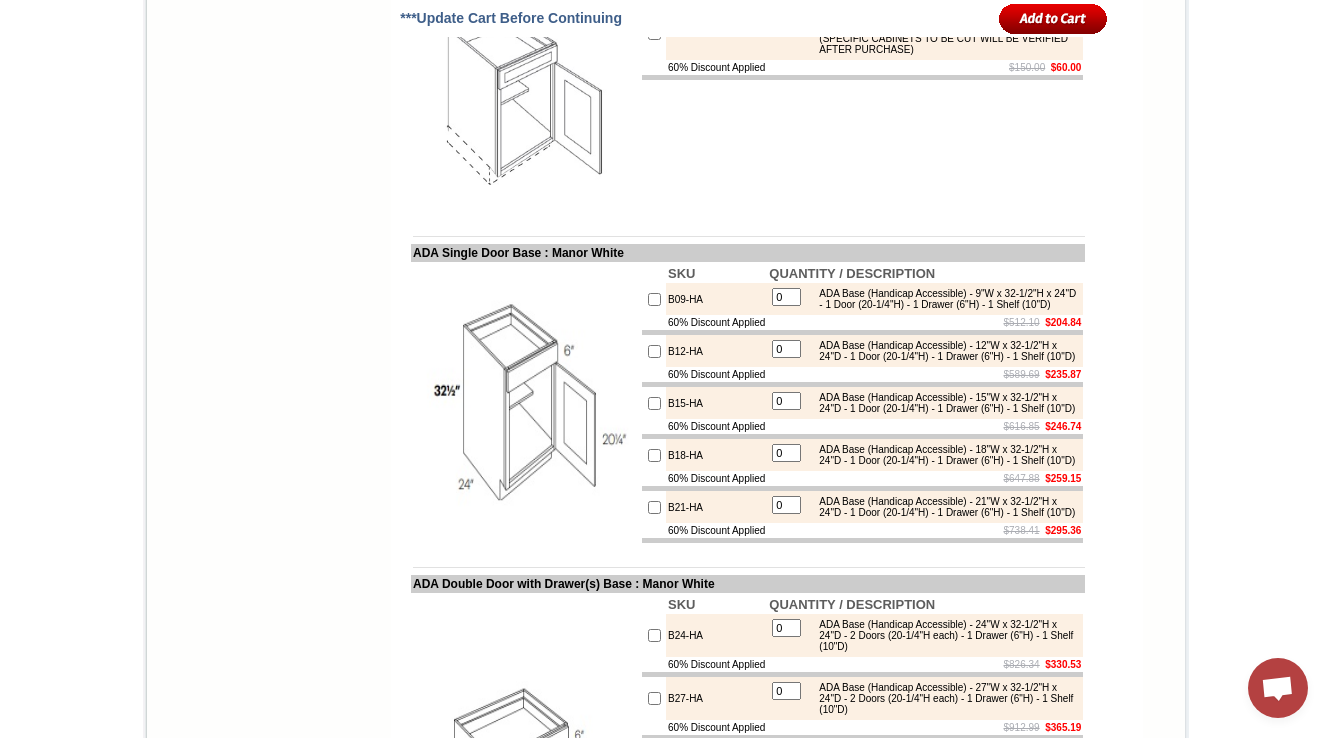 scroll, scrollTop: 6148, scrollLeft: 0, axis: vertical 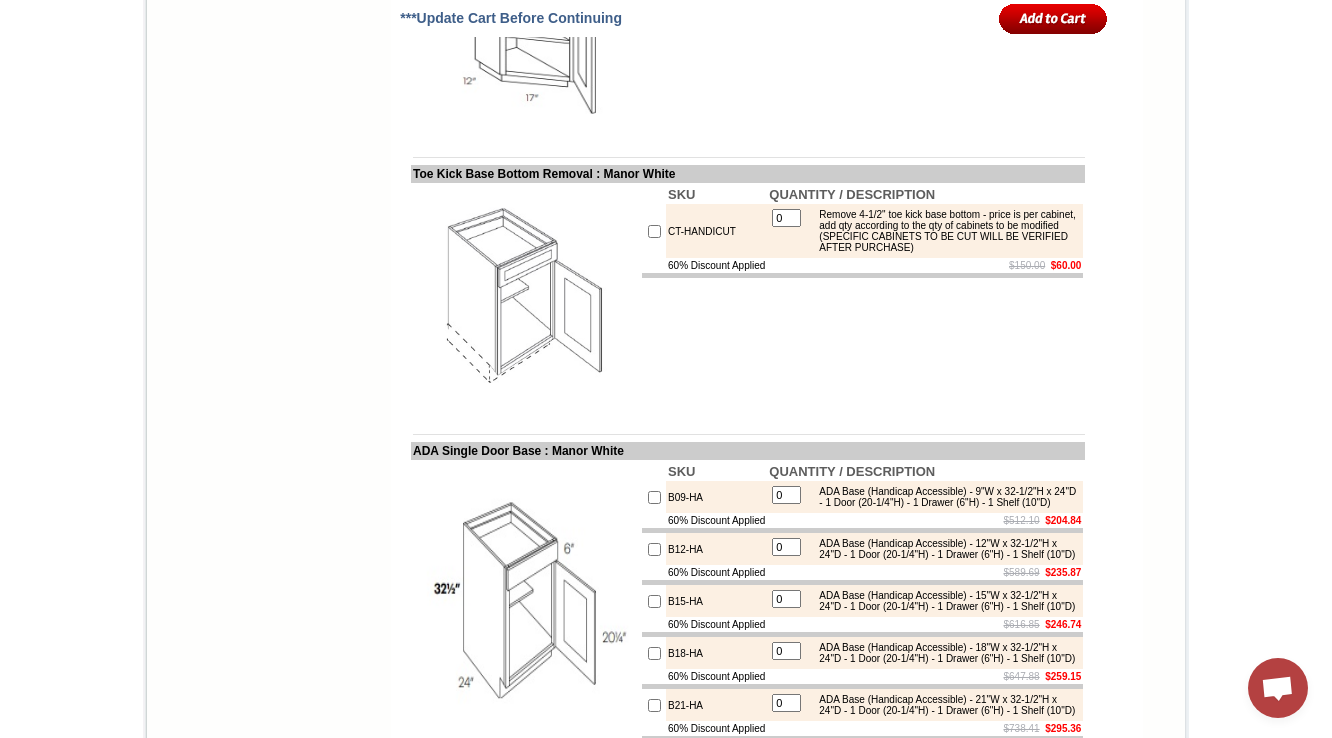 click on "SKU
QUANTITY / DESCRIPTION
BTC2412
0 Base Transitional Cabinet - 17"W x 34-1/2"H x 12"-24"D - 1 Door - 2 Shelves (Reversible [loose toe kick], Hinged on 24" side)
60% Discount Applied
$584.52    $233.80" at bounding box center [862, 20] 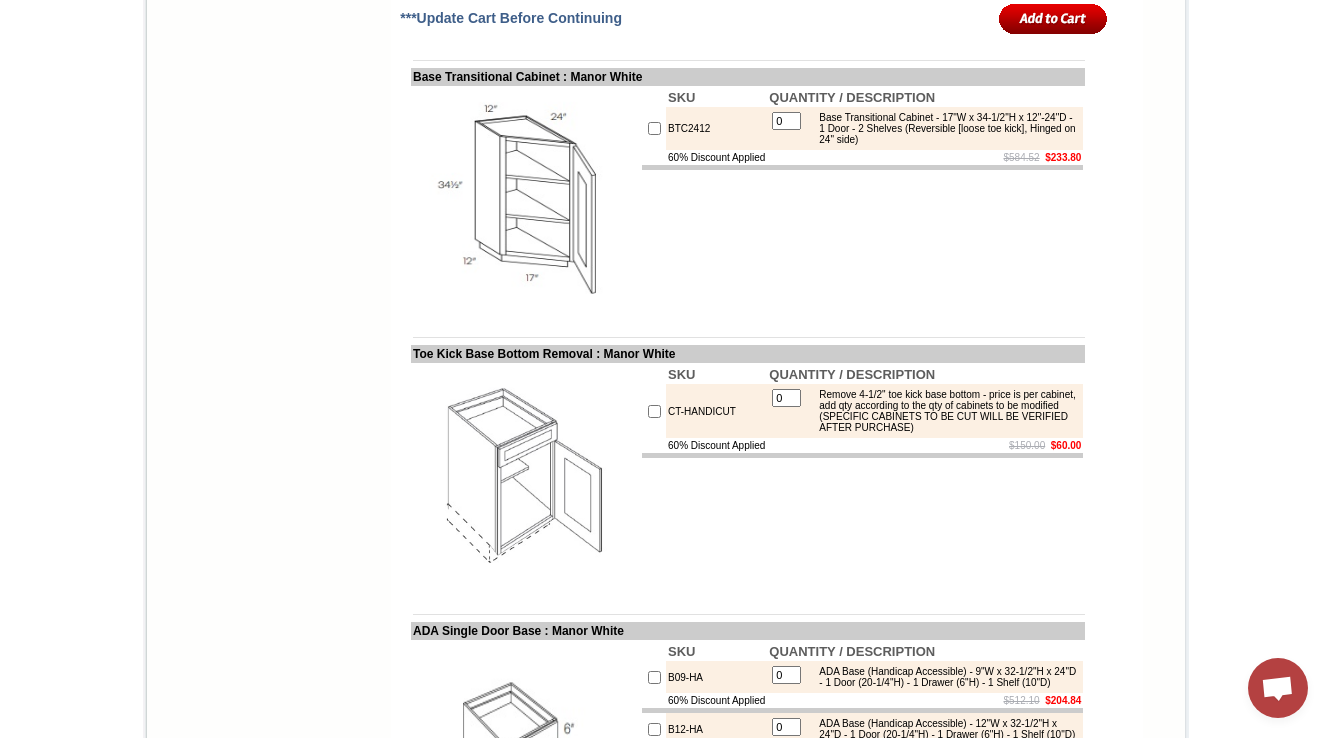 scroll, scrollTop: 5748, scrollLeft: 0, axis: vertical 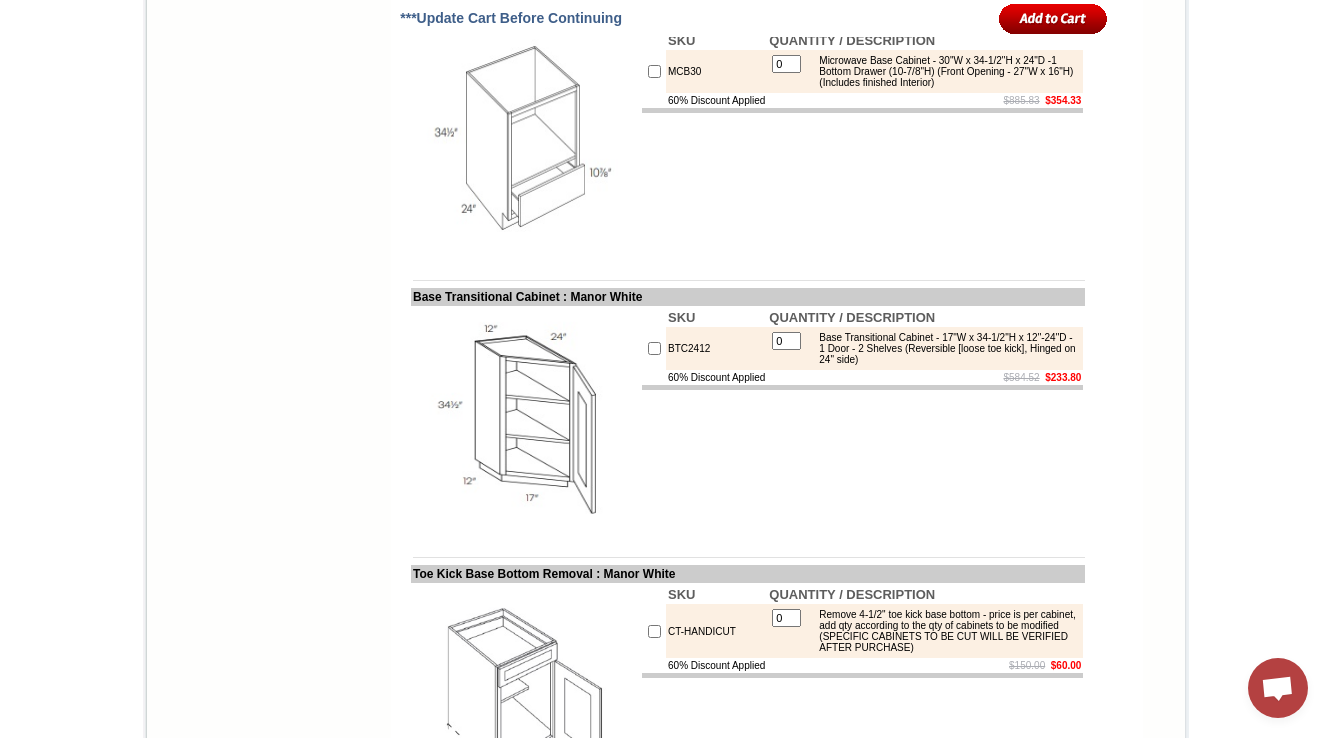 click at bounding box center [654, 40] 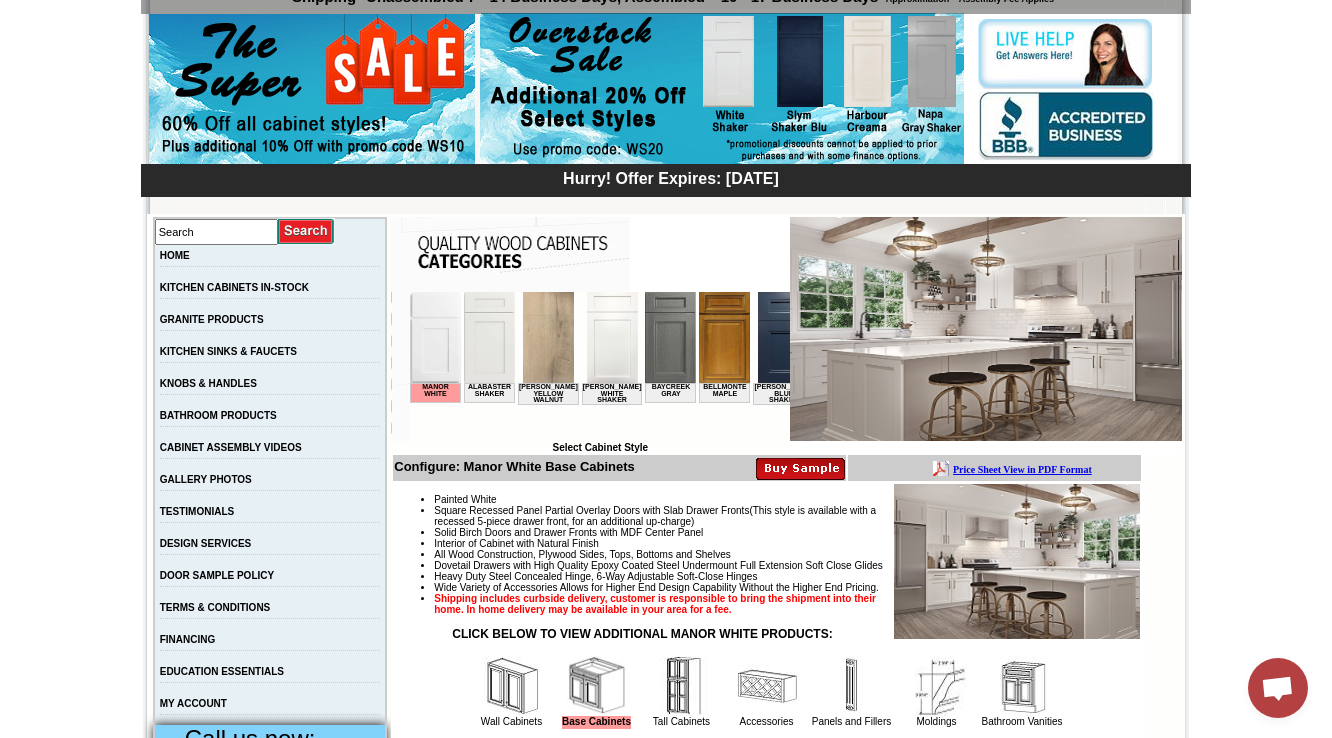 scroll, scrollTop: 160, scrollLeft: 0, axis: vertical 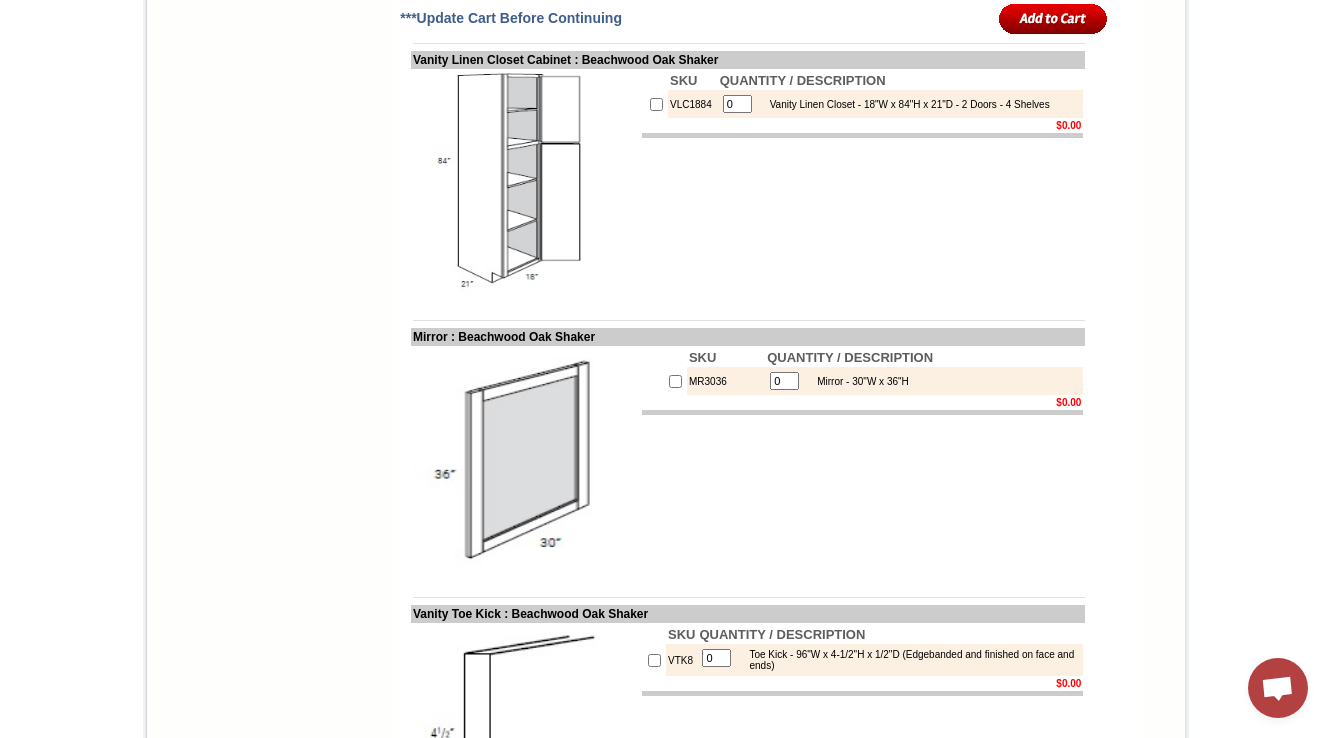 drag, startPoint x: 1339, startPoint y: 125, endPoint x: 1294, endPoint y: -70, distance: 200.12495 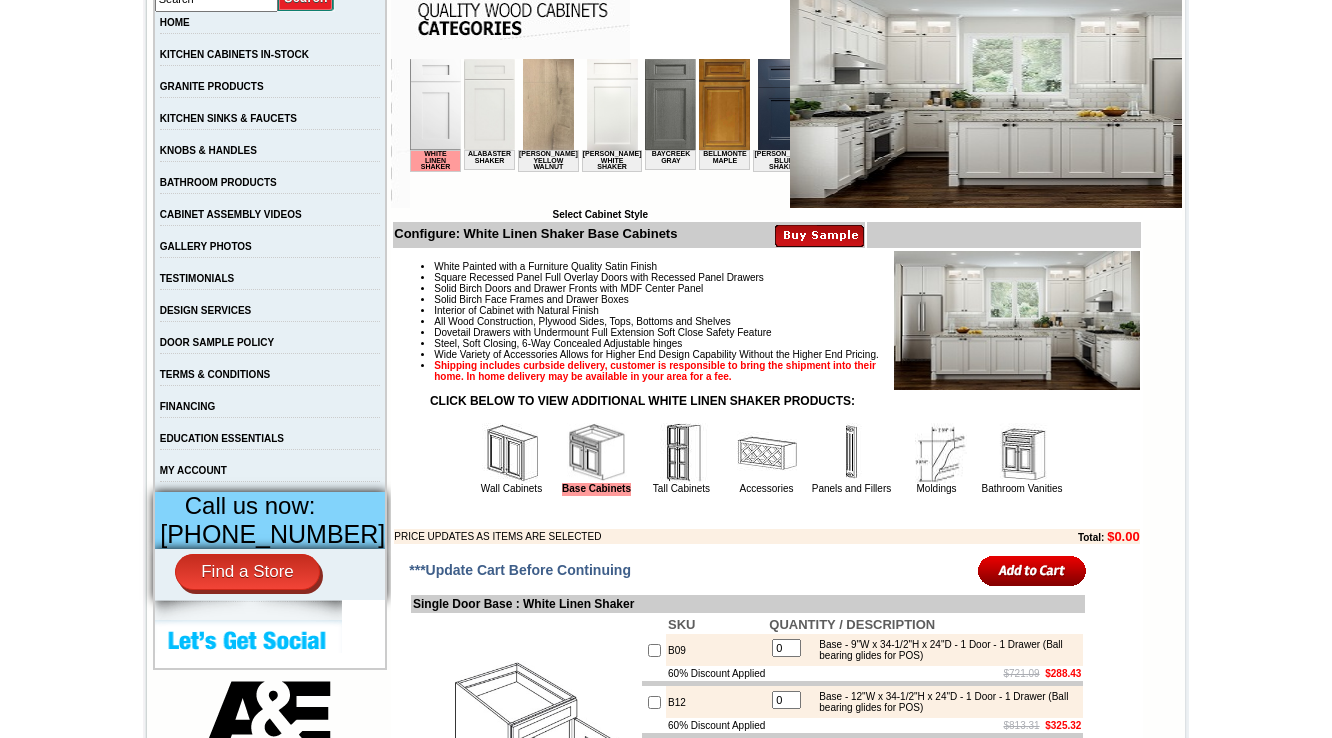 scroll, scrollTop: 0, scrollLeft: 0, axis: both 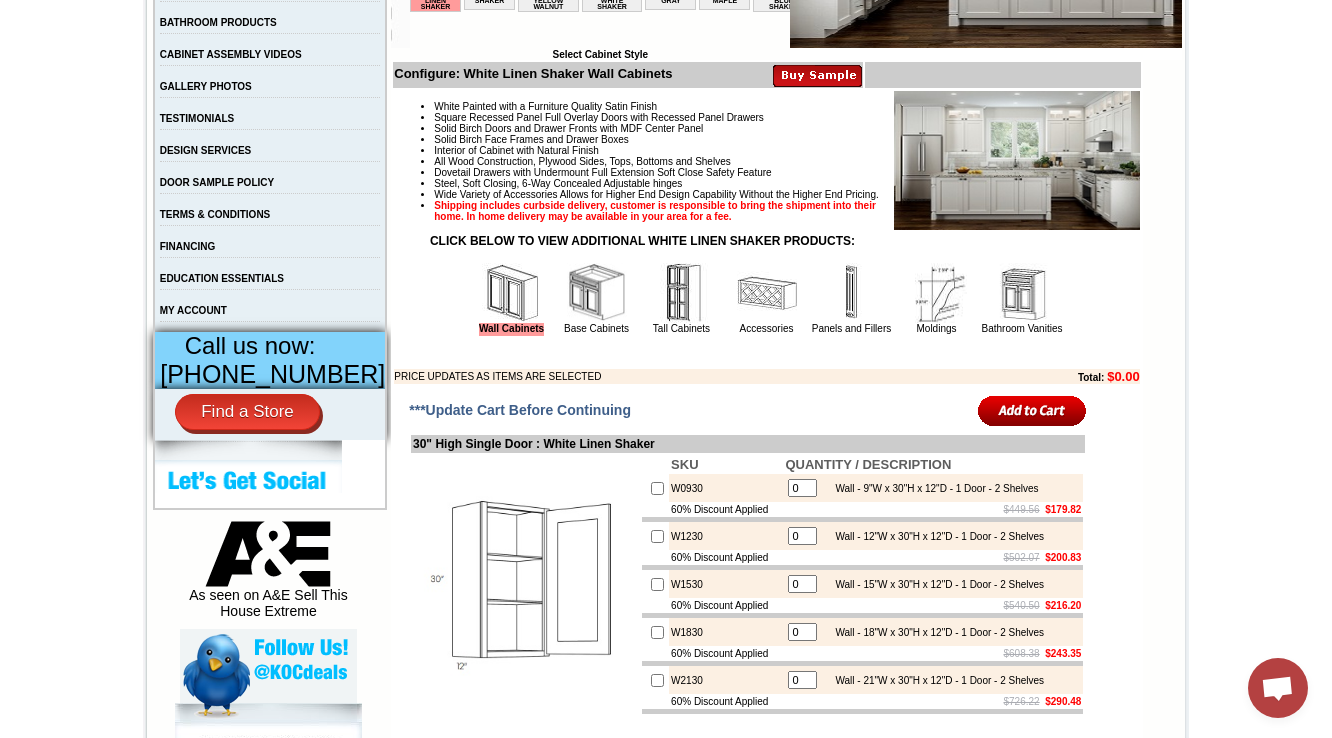 click on "Base Cabinets" at bounding box center [597, 298] 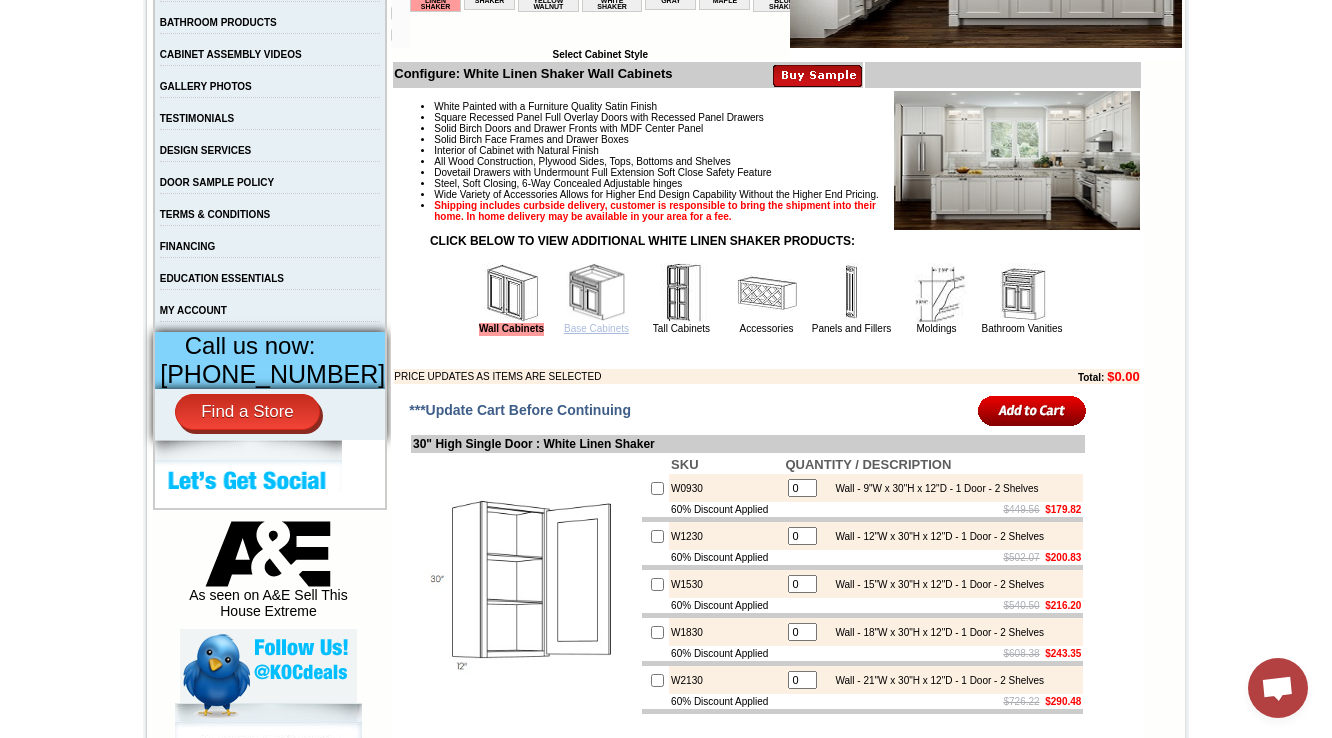 click on "Base Cabinets" at bounding box center [596, 328] 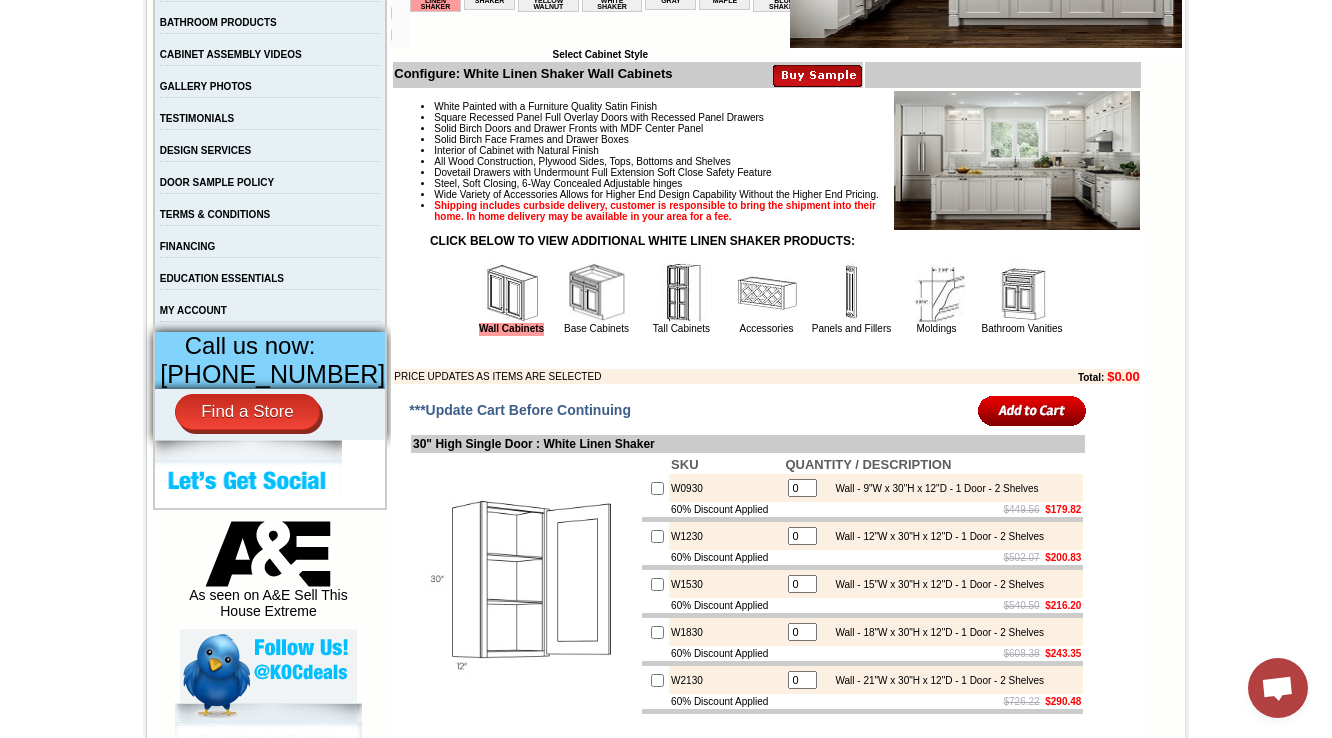 click at bounding box center (597, 293) 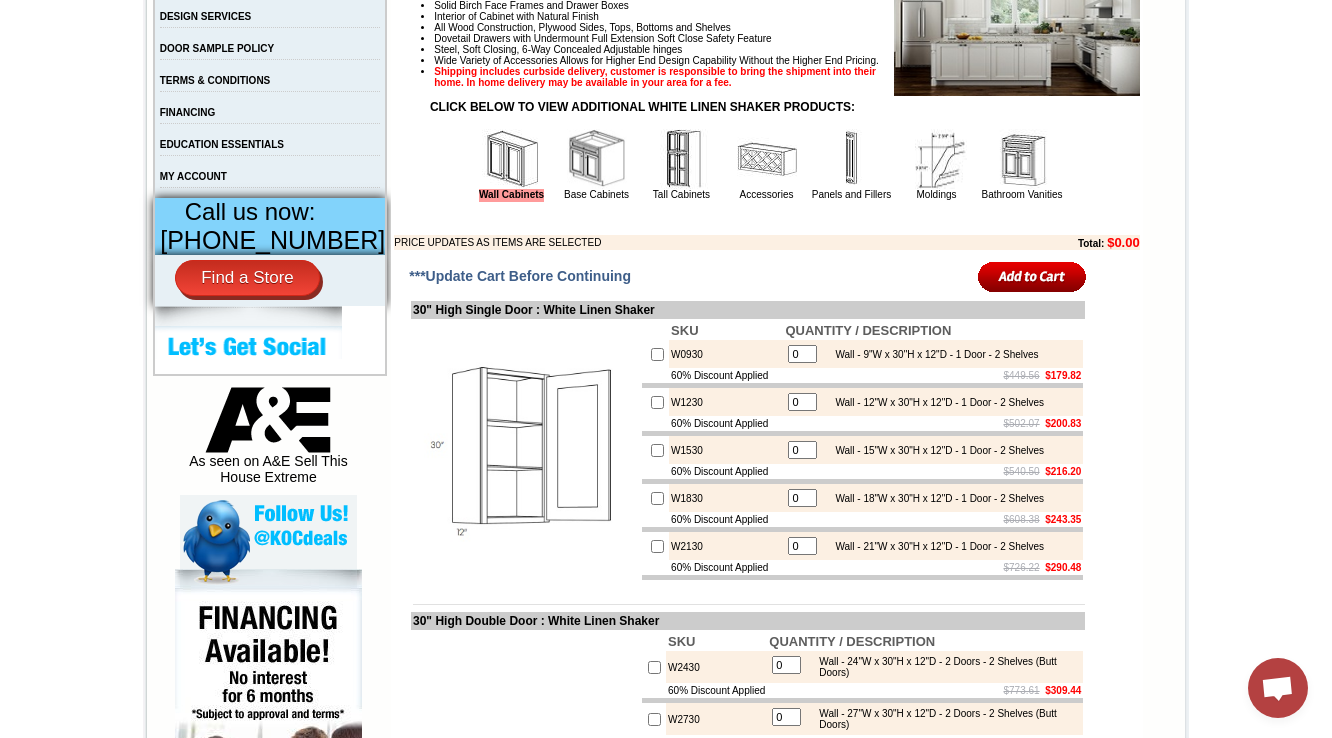 scroll, scrollTop: 720, scrollLeft: 0, axis: vertical 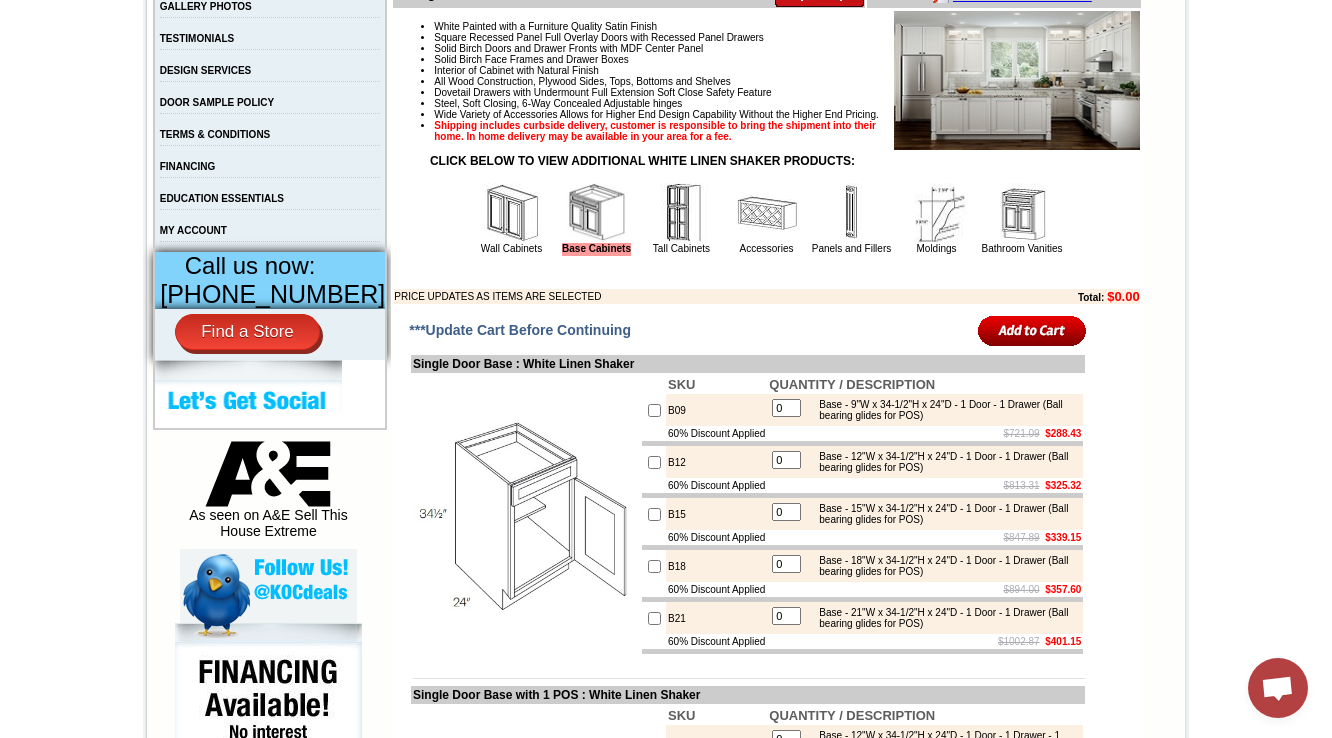 click at bounding box center (512, 213) 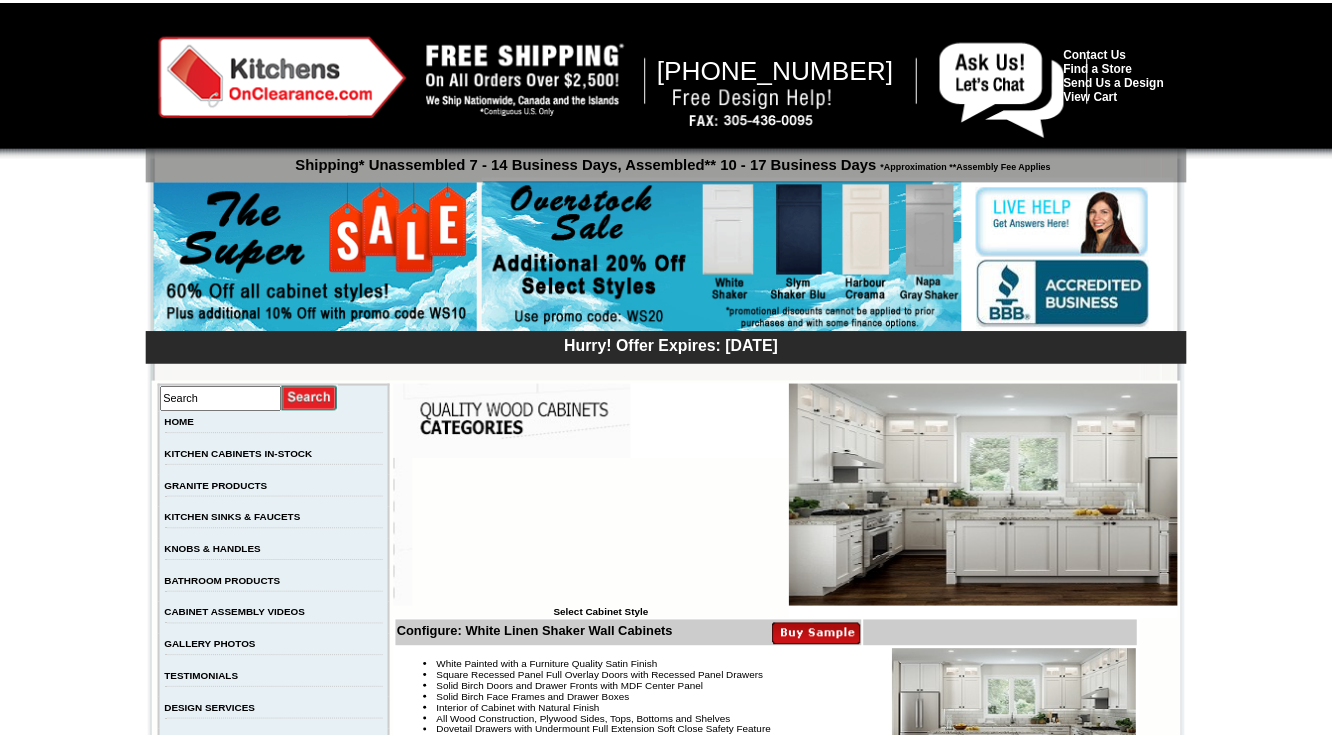 scroll, scrollTop: 0, scrollLeft: 0, axis: both 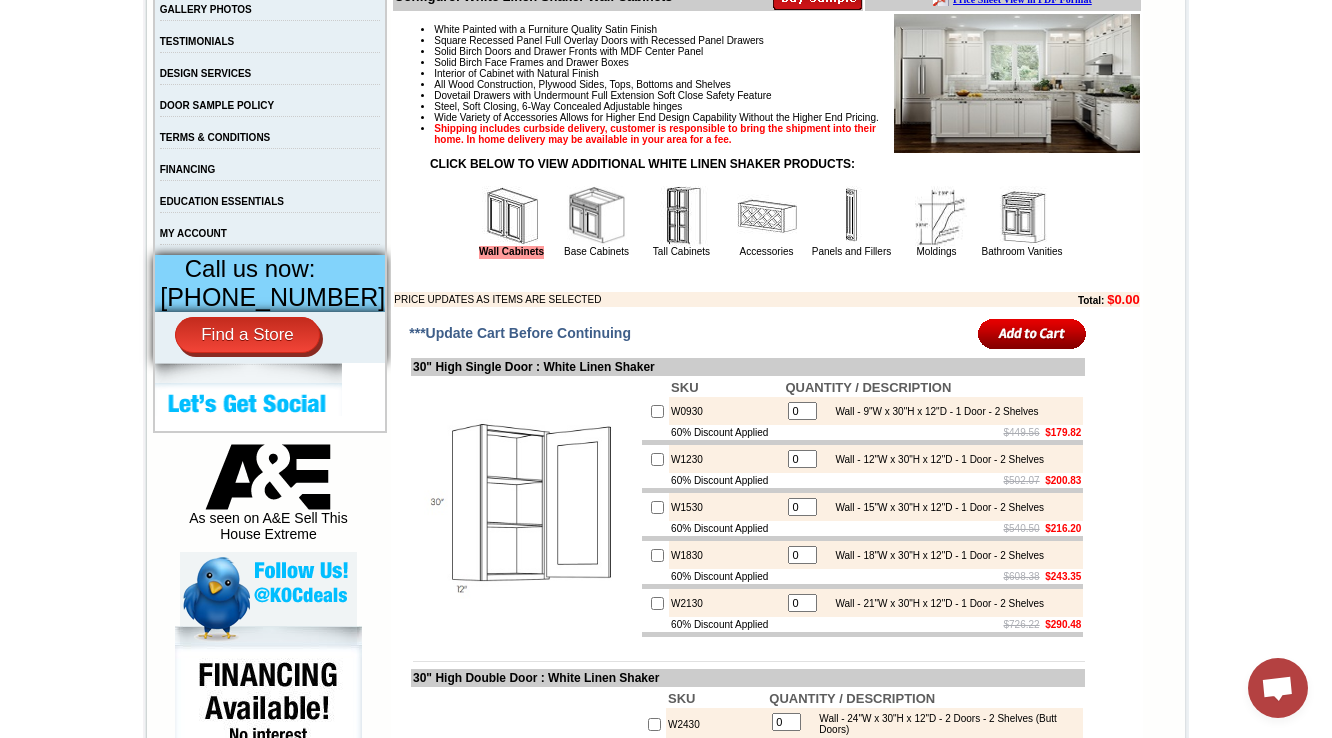 click at bounding box center [597, 216] 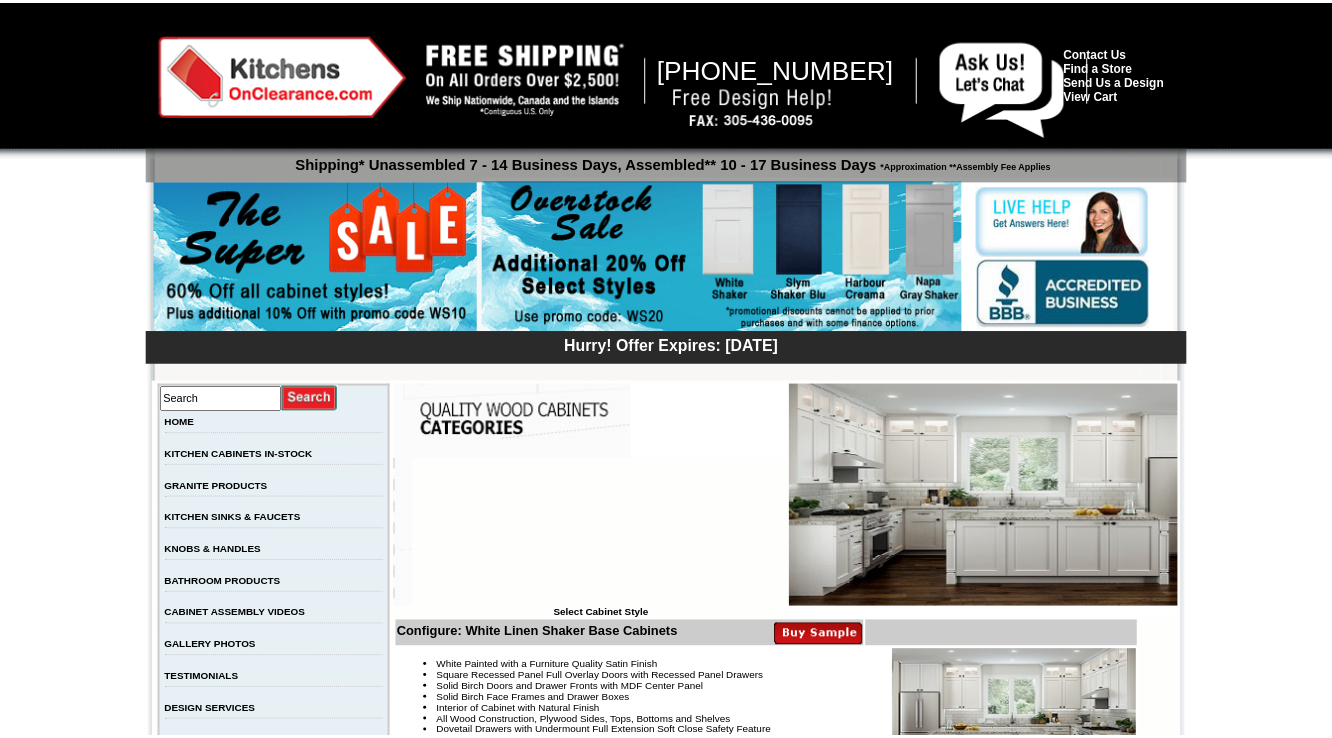 scroll, scrollTop: 0, scrollLeft: 0, axis: both 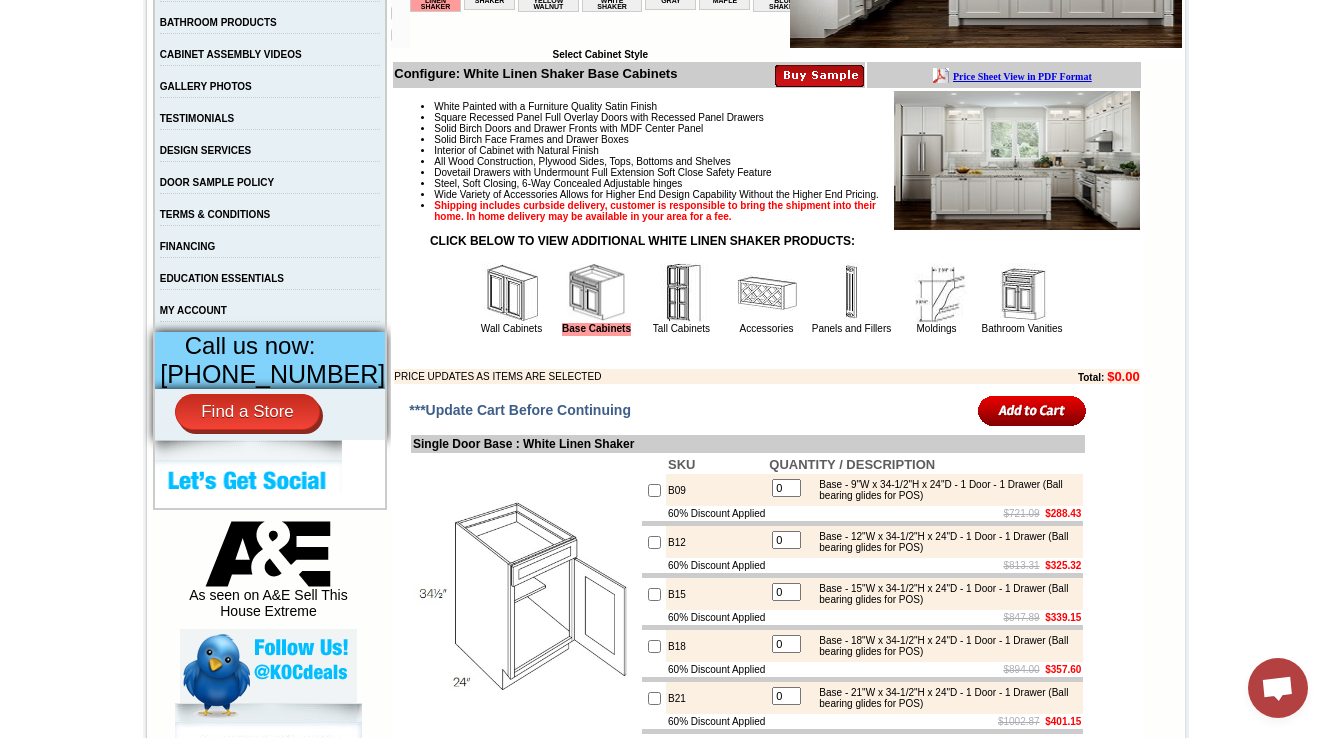 click at bounding box center (512, 293) 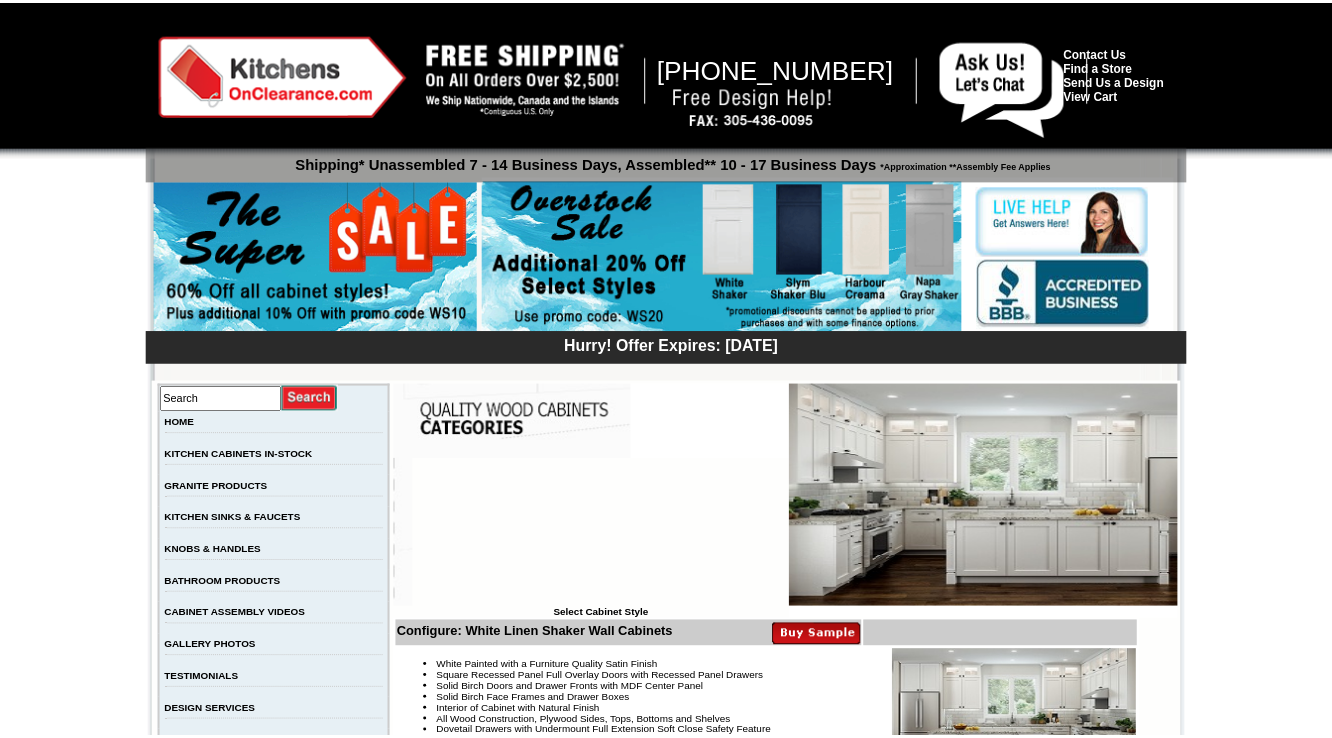 scroll, scrollTop: 0, scrollLeft: 0, axis: both 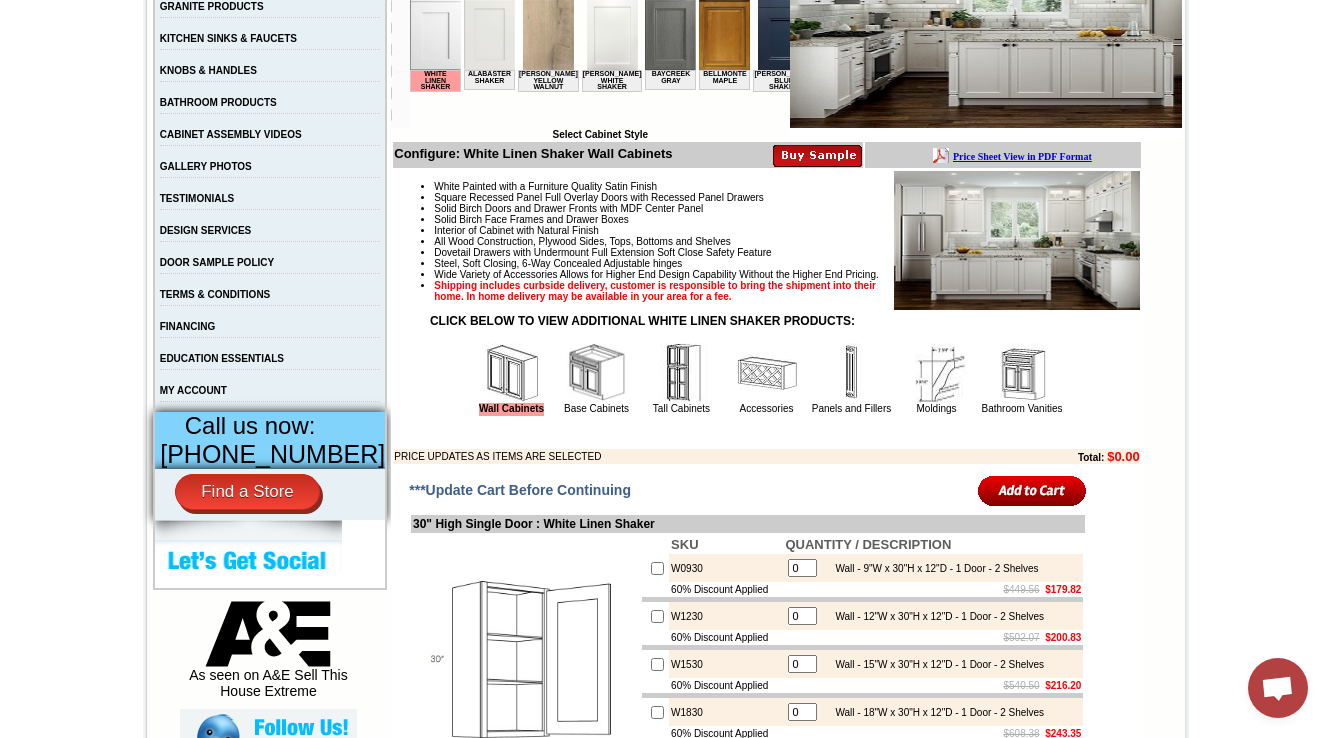 click on "Base Cabinets" at bounding box center (597, 378) 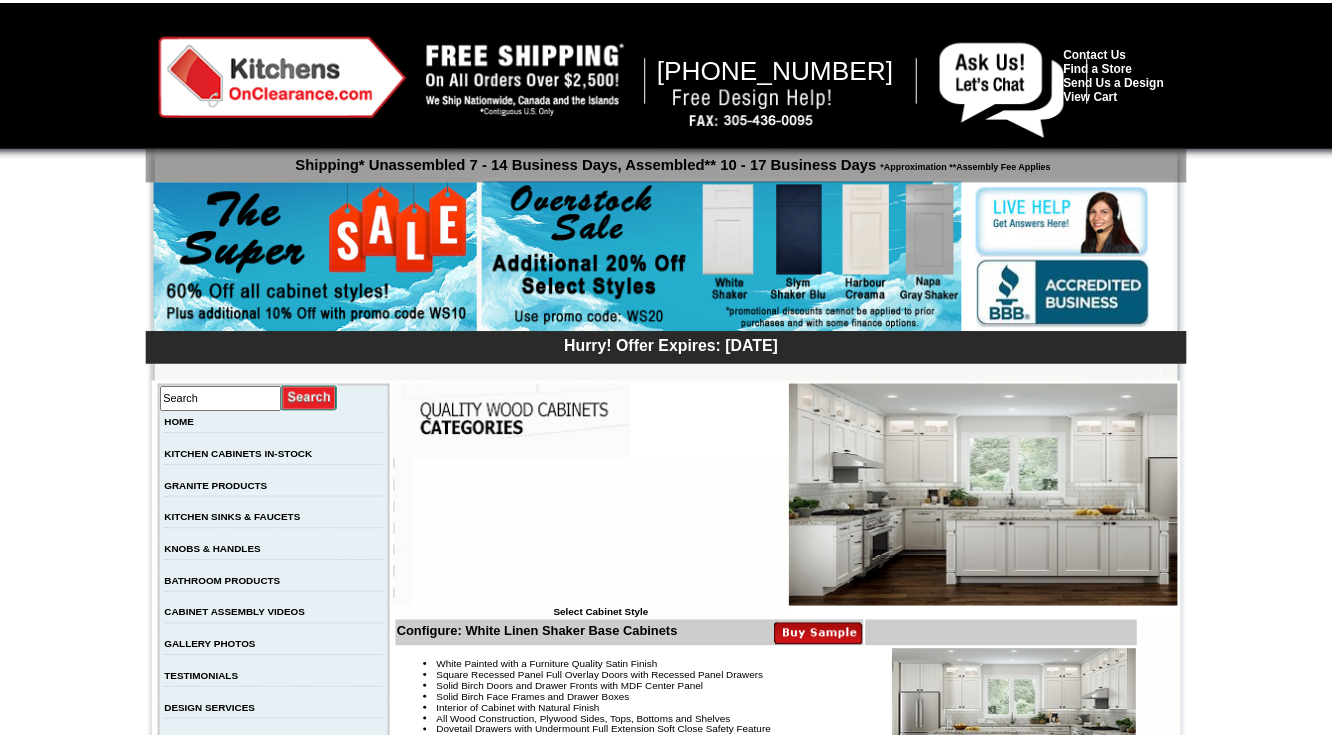 scroll, scrollTop: 0, scrollLeft: 0, axis: both 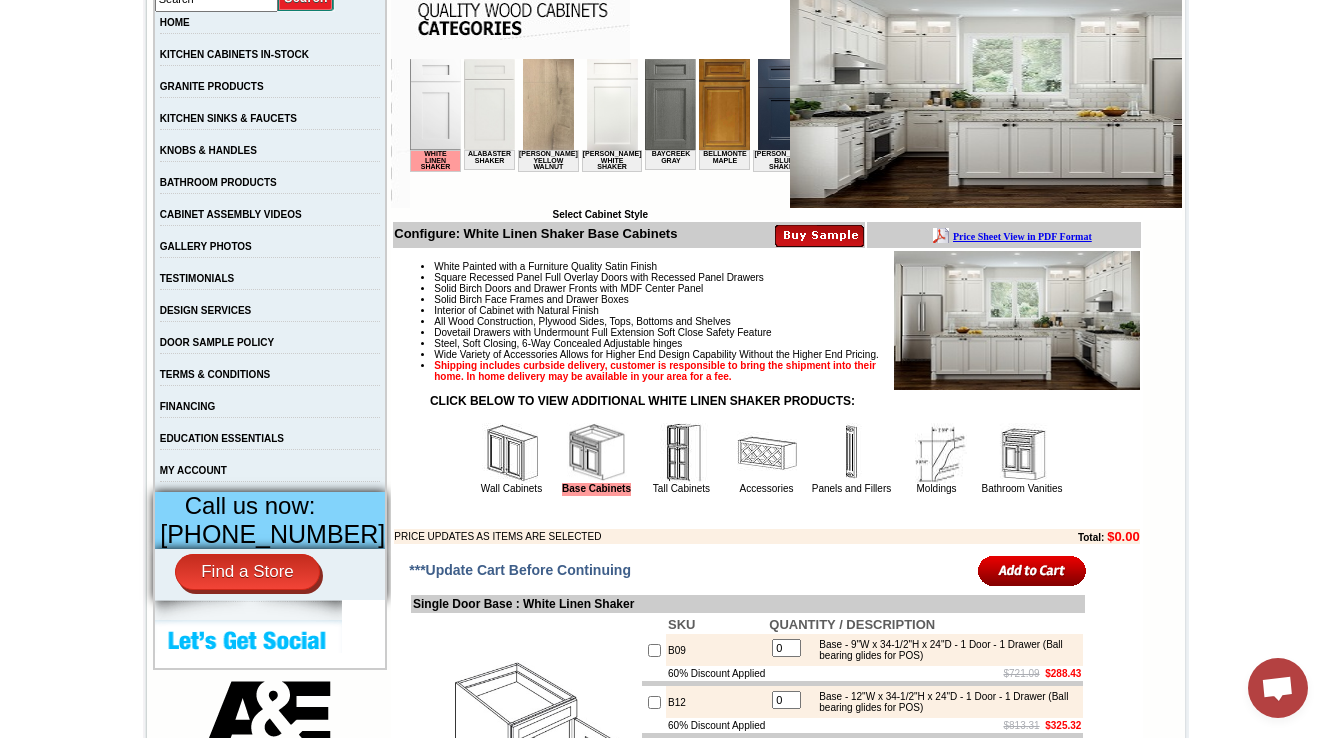 click on "White Painted with a Furniture Quality Satin Finish
Square Recessed Panel Full Overlay Doors with Recessed Panel Drawers
Solid Birch Doors and Drawer Fronts with MDF Center Panel
Solid Birch Face Frames and Drawer Boxes
Interior of Cabinet with Natural Finish
All Wood Construction, Plywood Sides, Tops, Bottoms and Shelves
Dovetail Drawers with Undermount Full Extension Soft Close Safety Feature
Steel, Soft Closing, 6-Way Concealed Adjustable hinges
Wide Variety of Accessories Allows for Higher End Design Capability Without the Higher End Pricing.
Shipping includes curbside delivery, customer is responsible to bring the shipment into their home. In home delivery may be available in your area for a fee.
Wall Cabinets Base Cabinets Tall Cabinets Moldings" at bounding box center (766, 397) 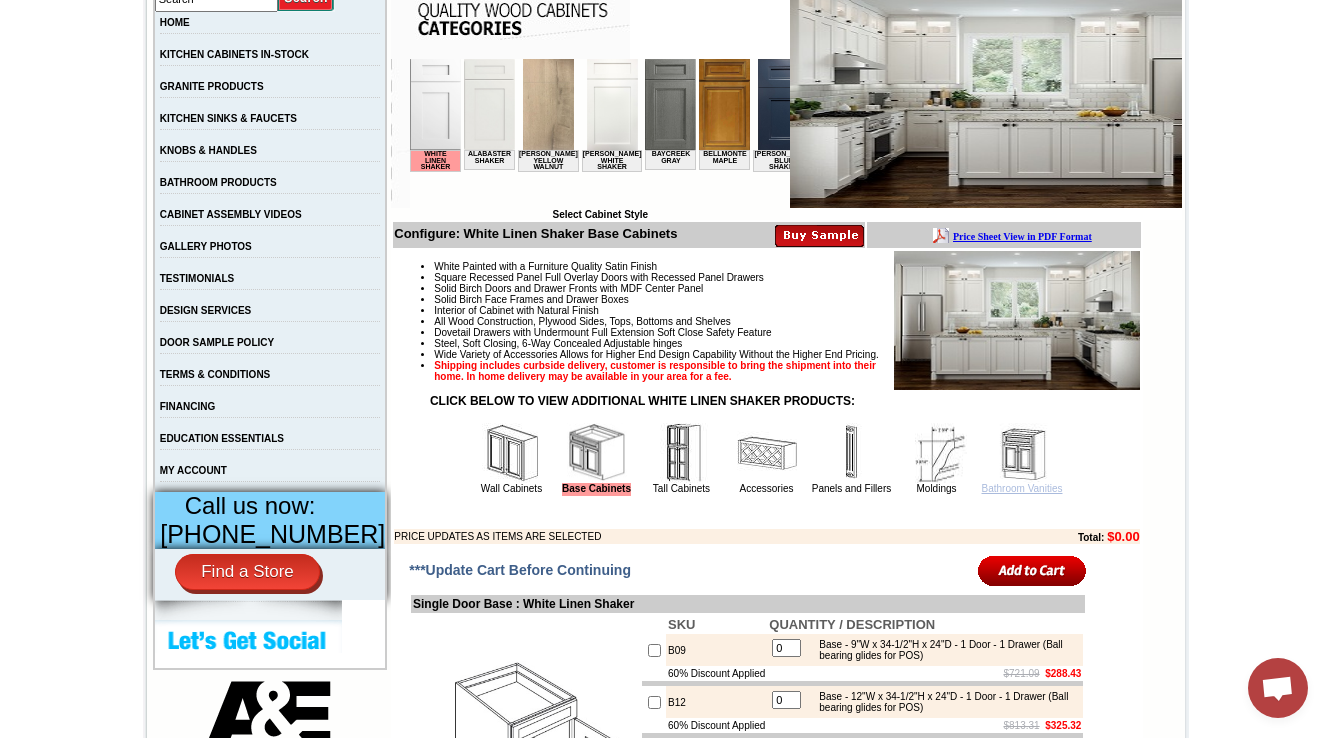click on "Bathroom Vanities" at bounding box center (1022, 488) 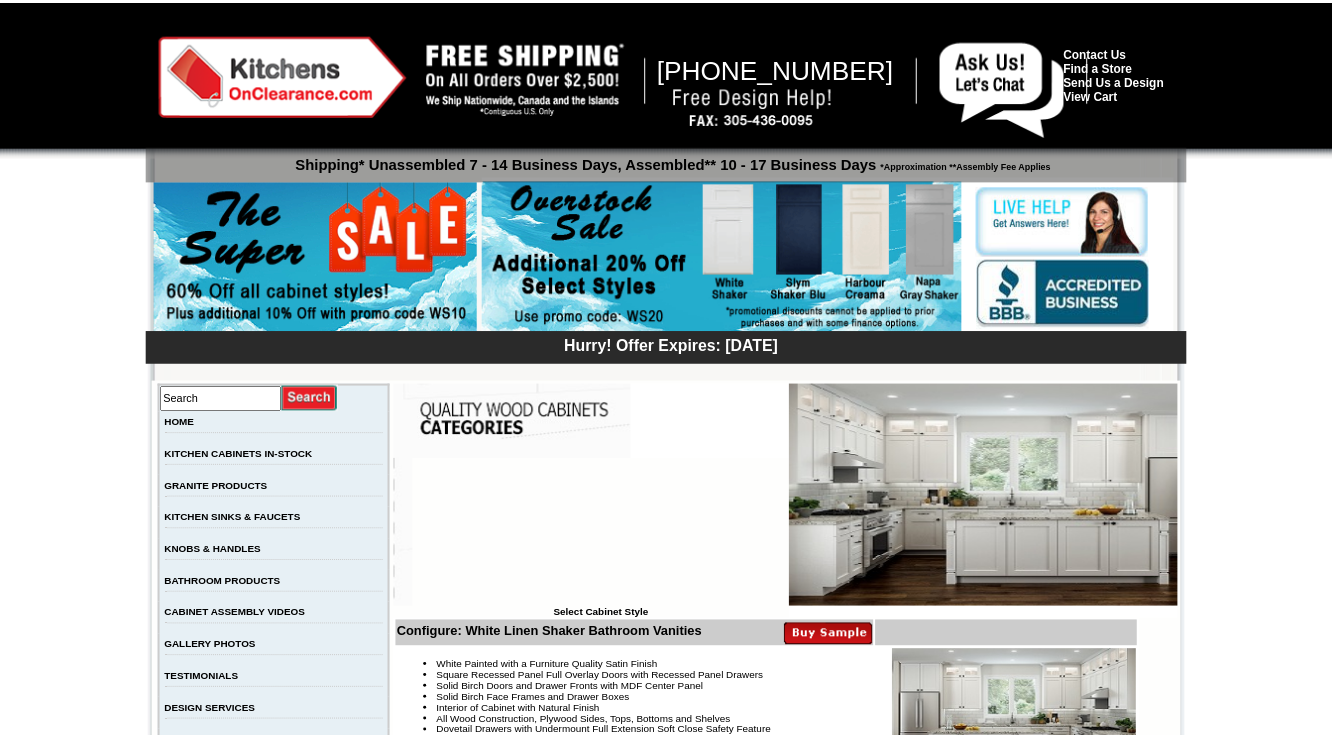 scroll, scrollTop: 0, scrollLeft: 0, axis: both 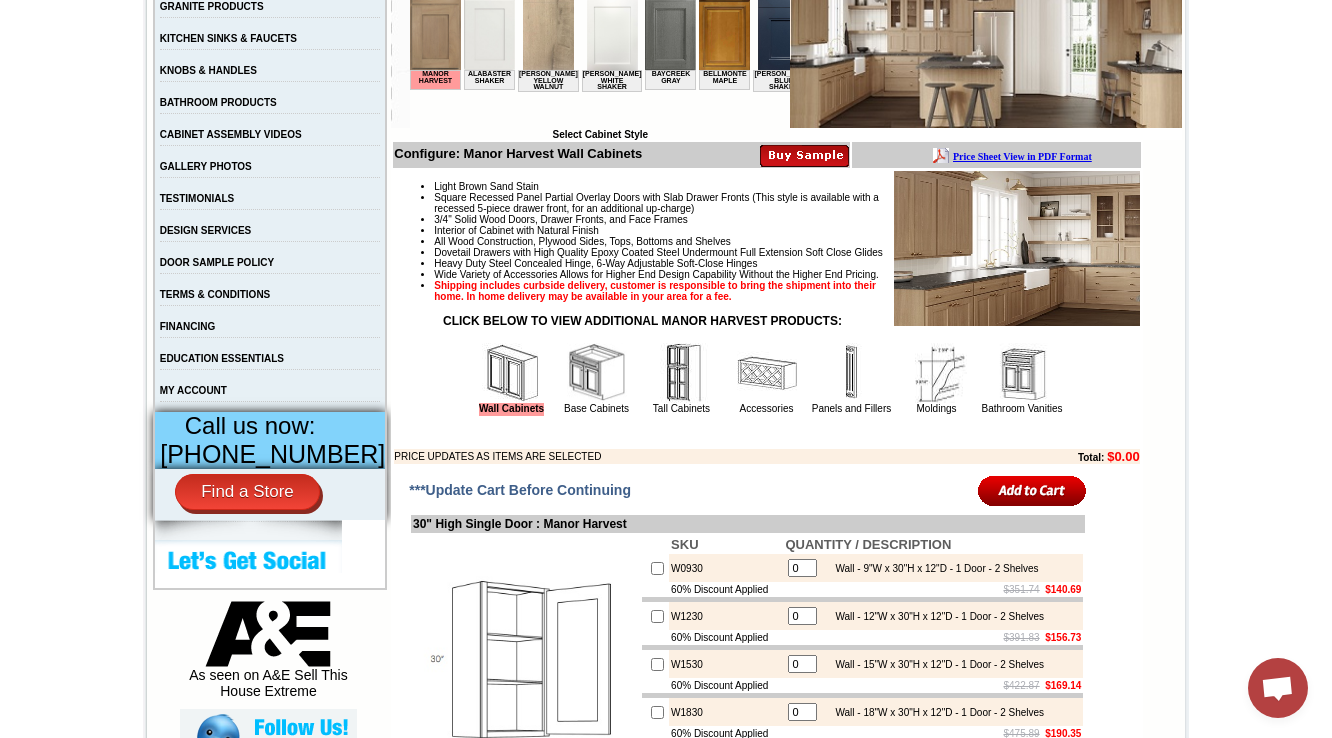 click at bounding box center (597, 373) 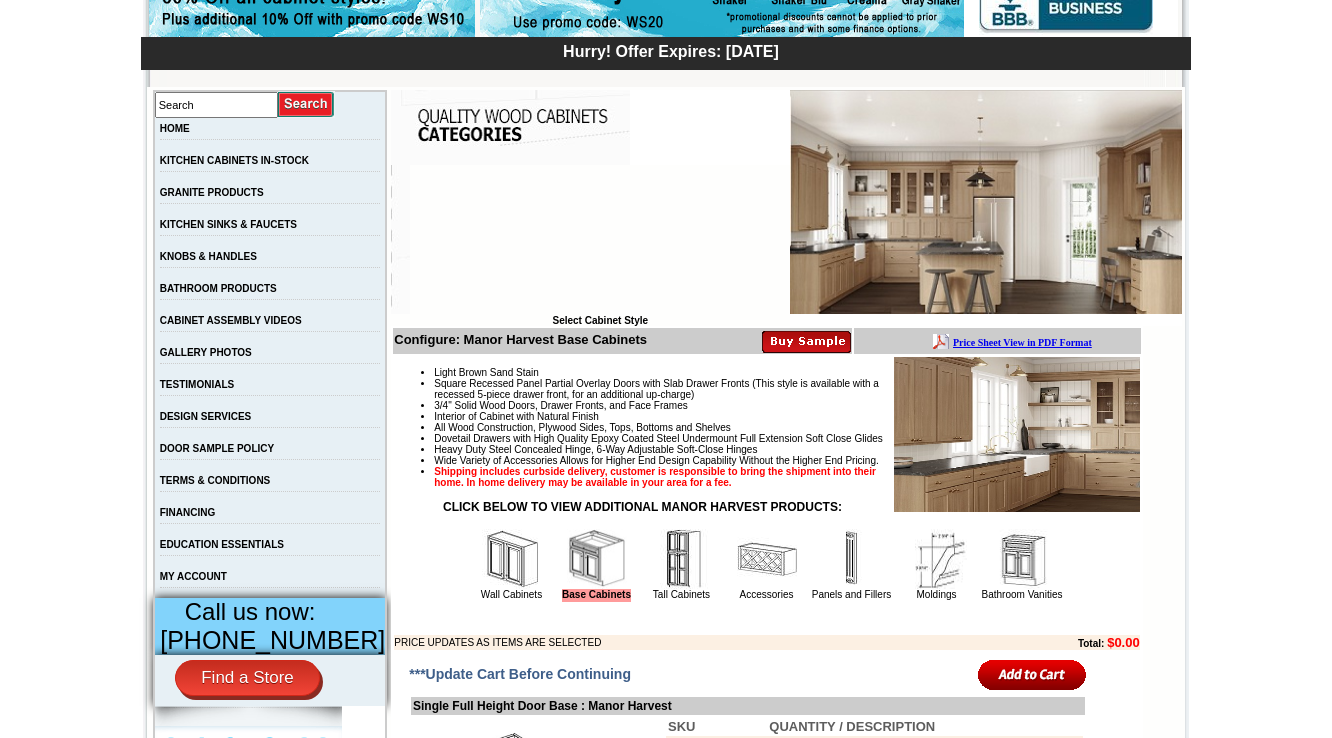 scroll, scrollTop: 0, scrollLeft: 0, axis: both 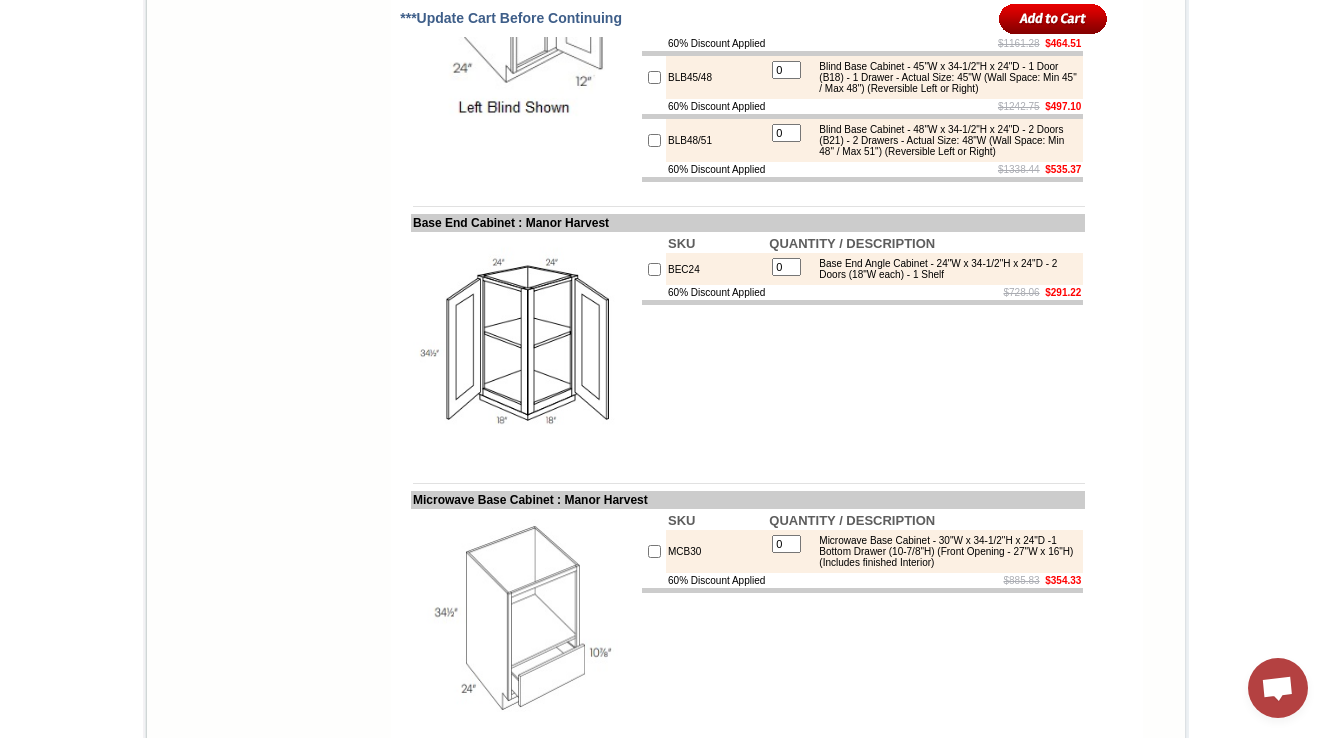 click on "$1338.44    $535.37" at bounding box center [925, 169] 